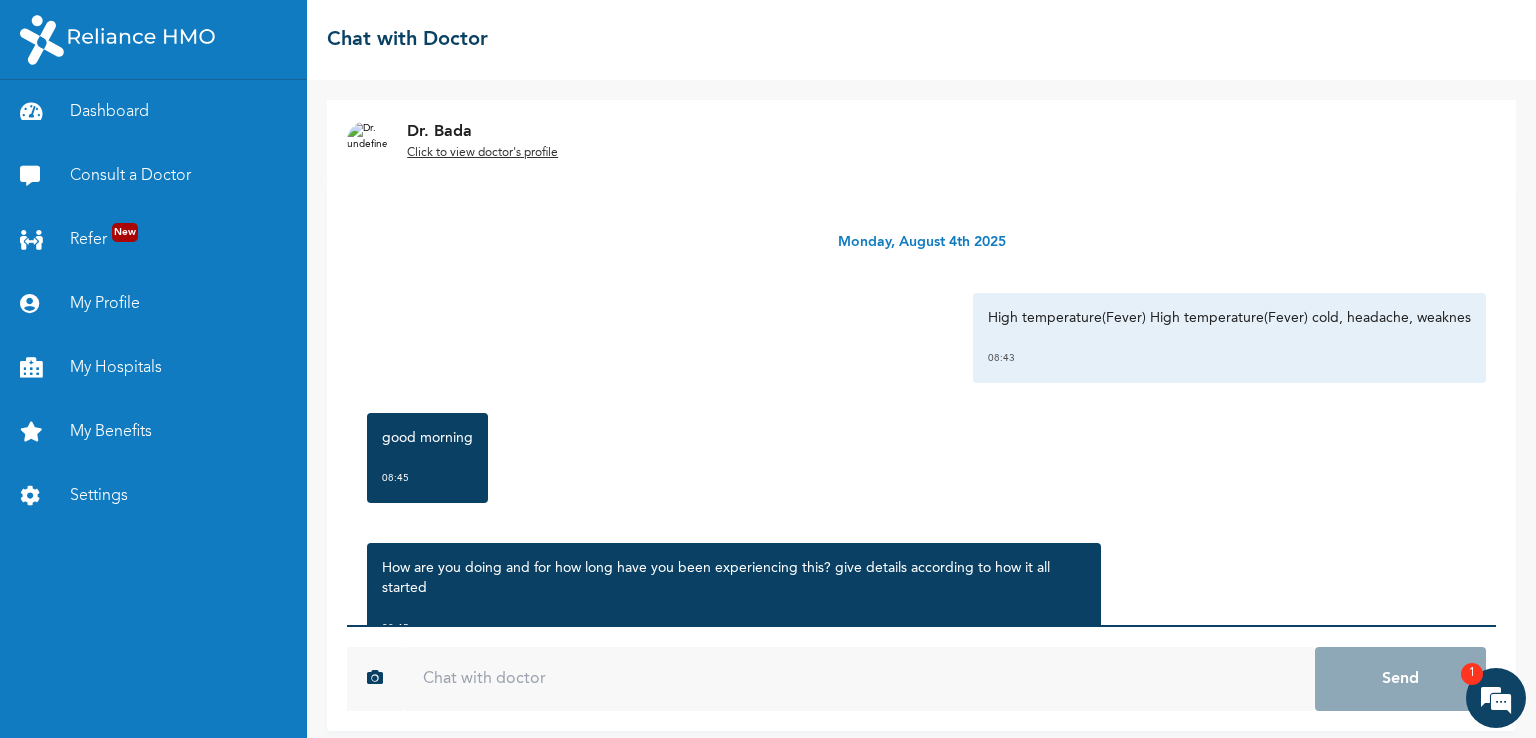 scroll, scrollTop: 0, scrollLeft: 0, axis: both 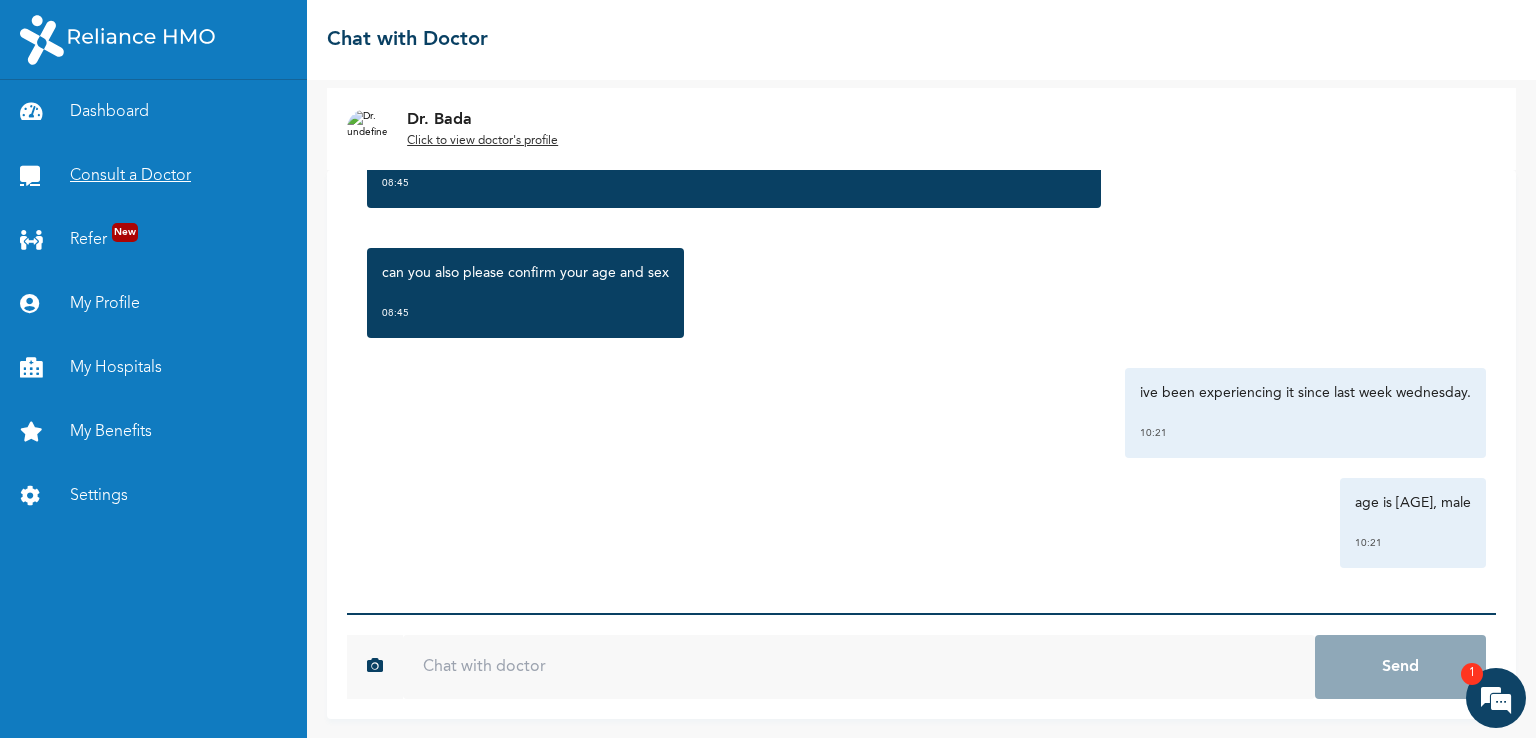 click on "Consult a Doctor" at bounding box center (153, 176) 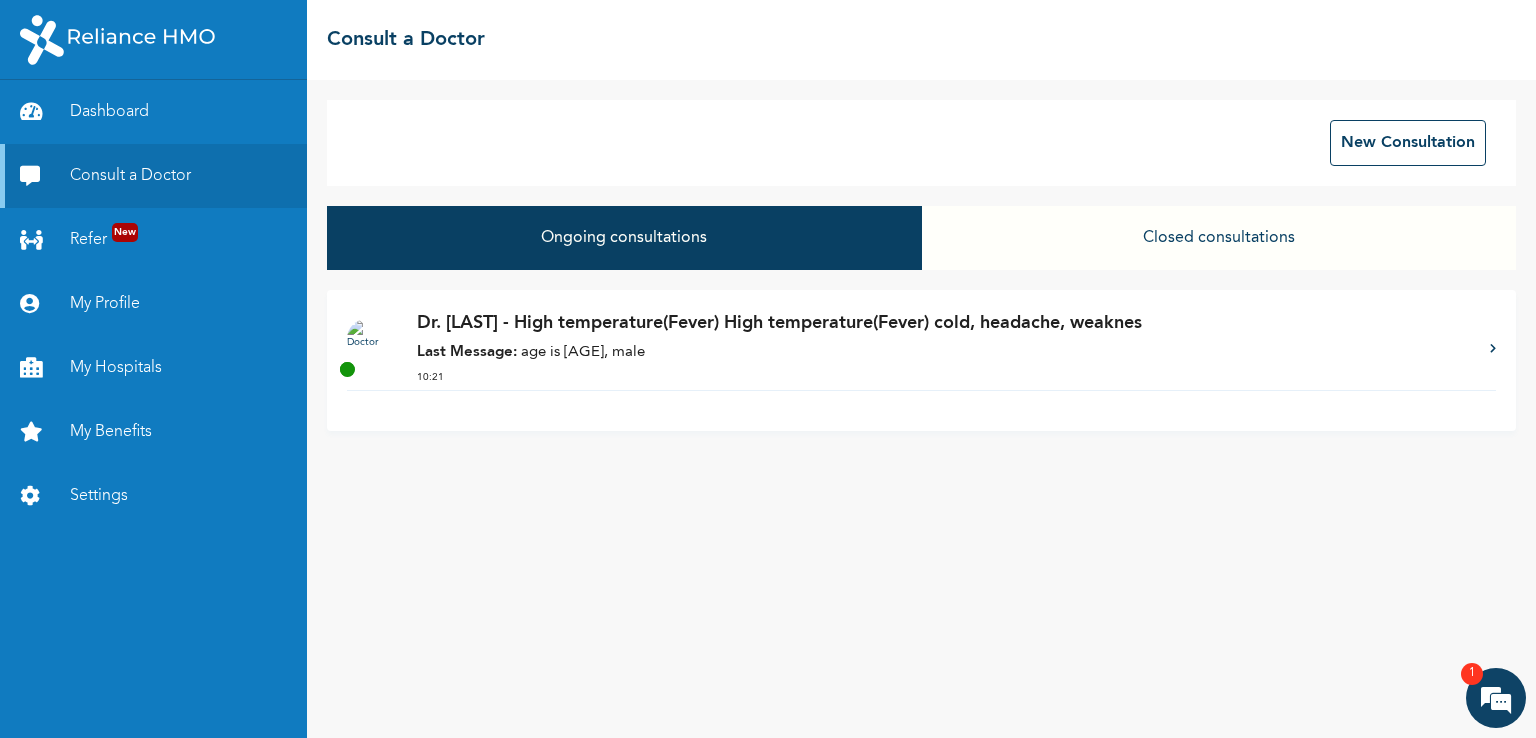 click on "Ongoing consultations" at bounding box center [624, 238] 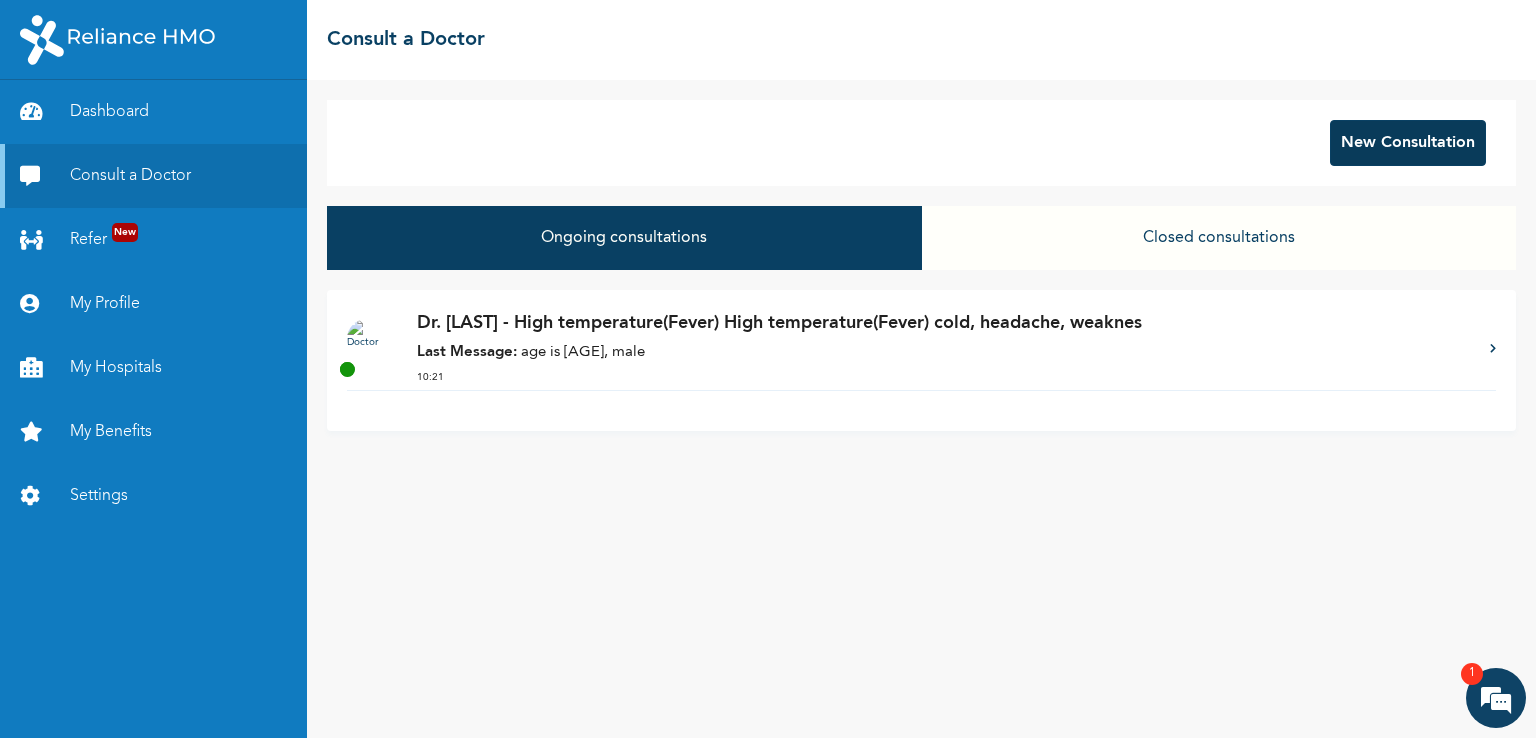 click on "New Consultation" at bounding box center [1408, 143] 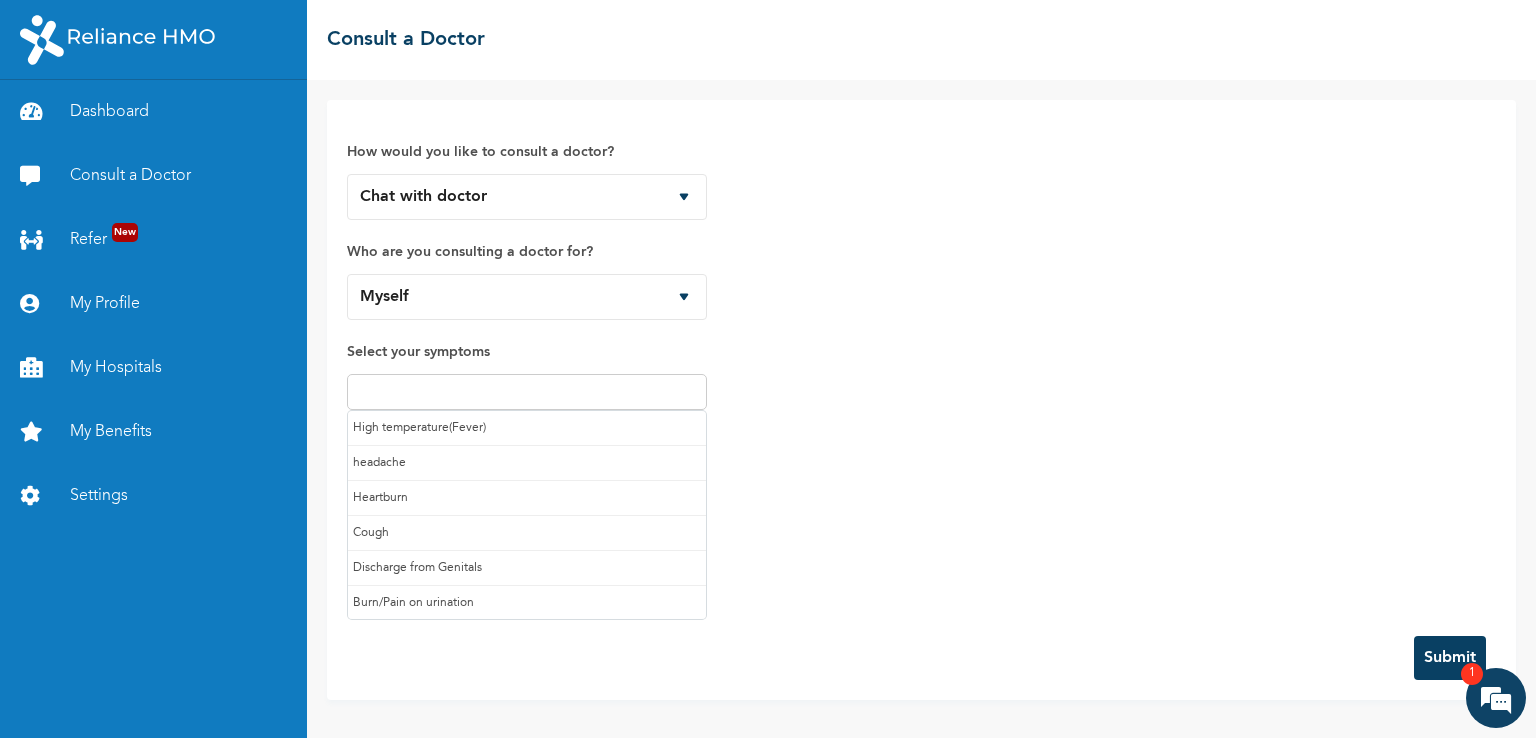 click at bounding box center (527, 392) 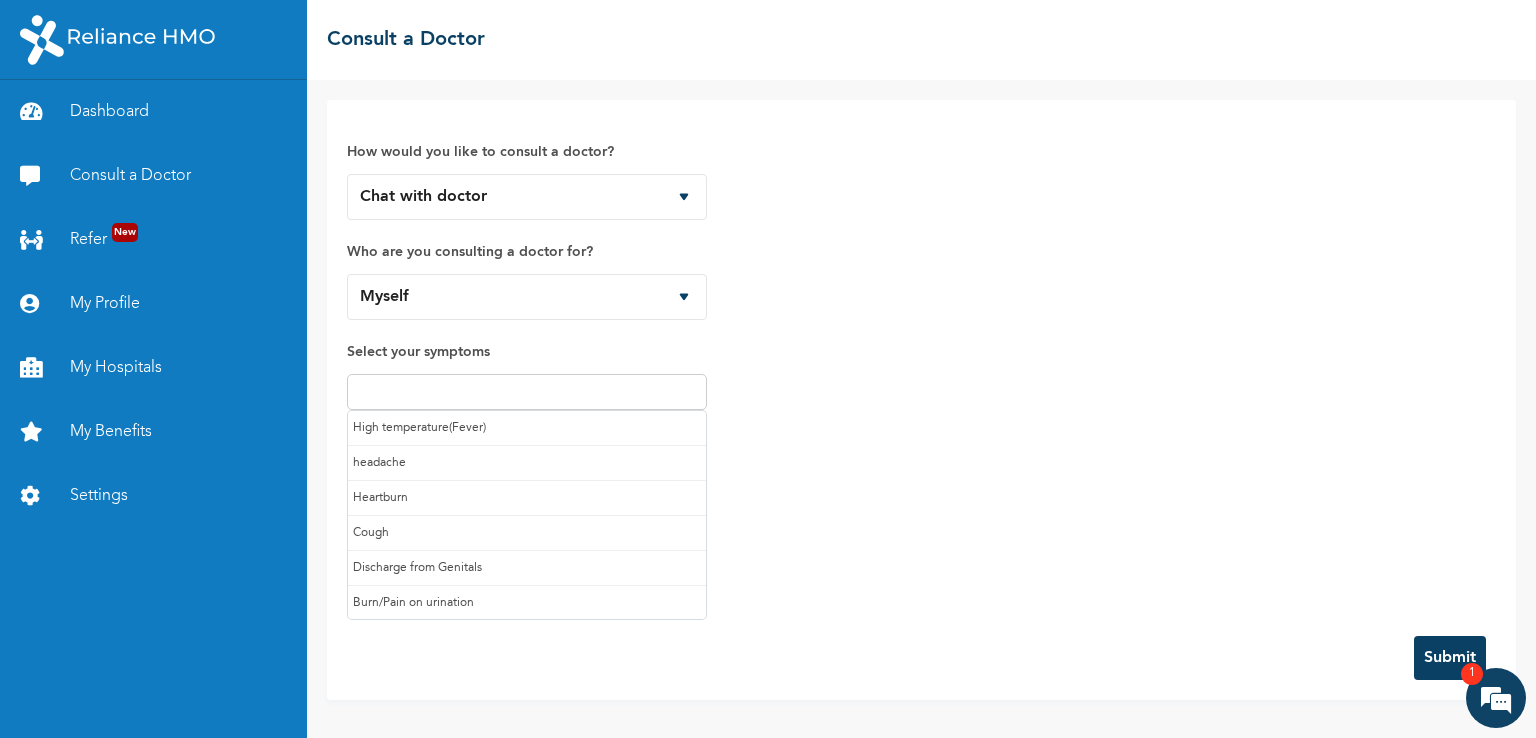 scroll, scrollTop: 0, scrollLeft: 0, axis: both 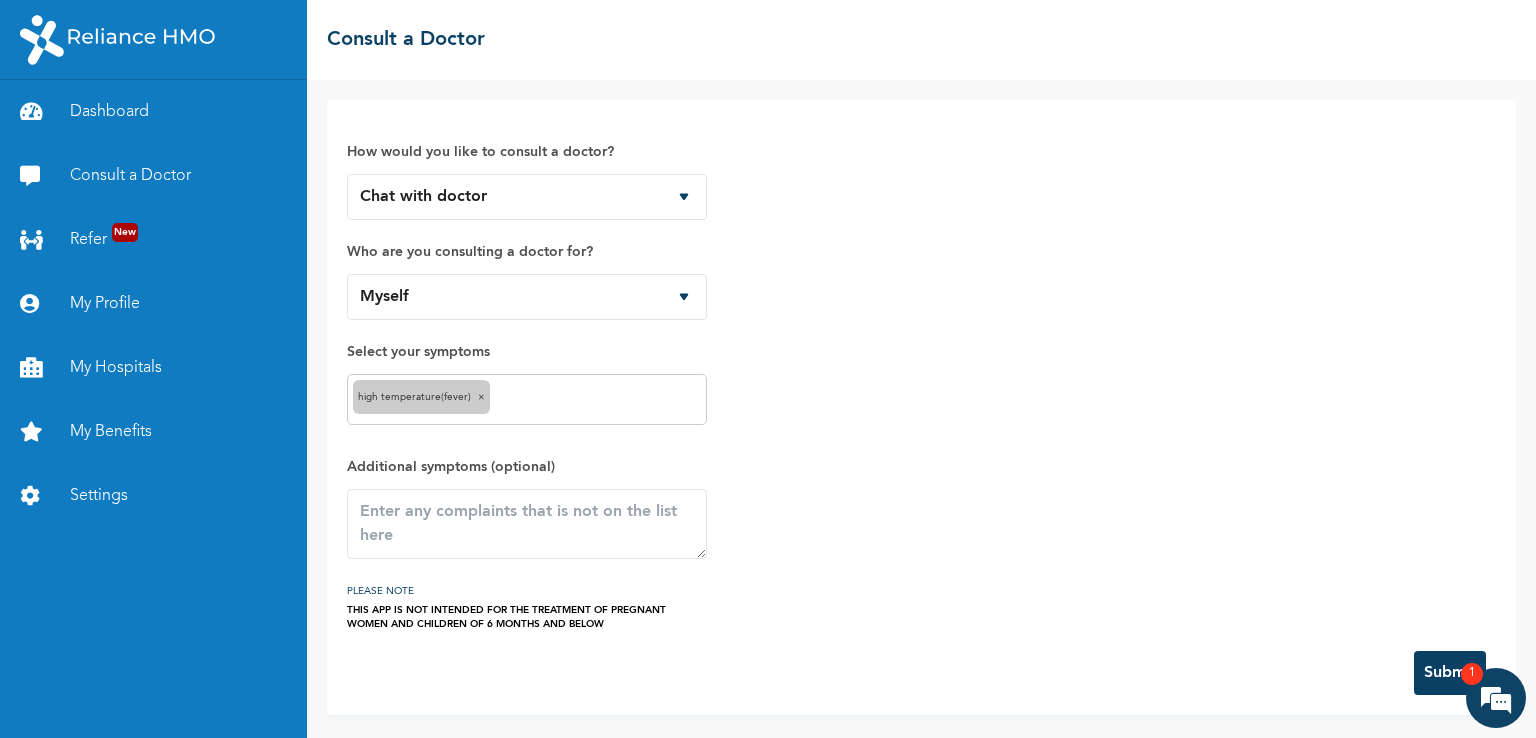 click on "Submit" at bounding box center (1450, 673) 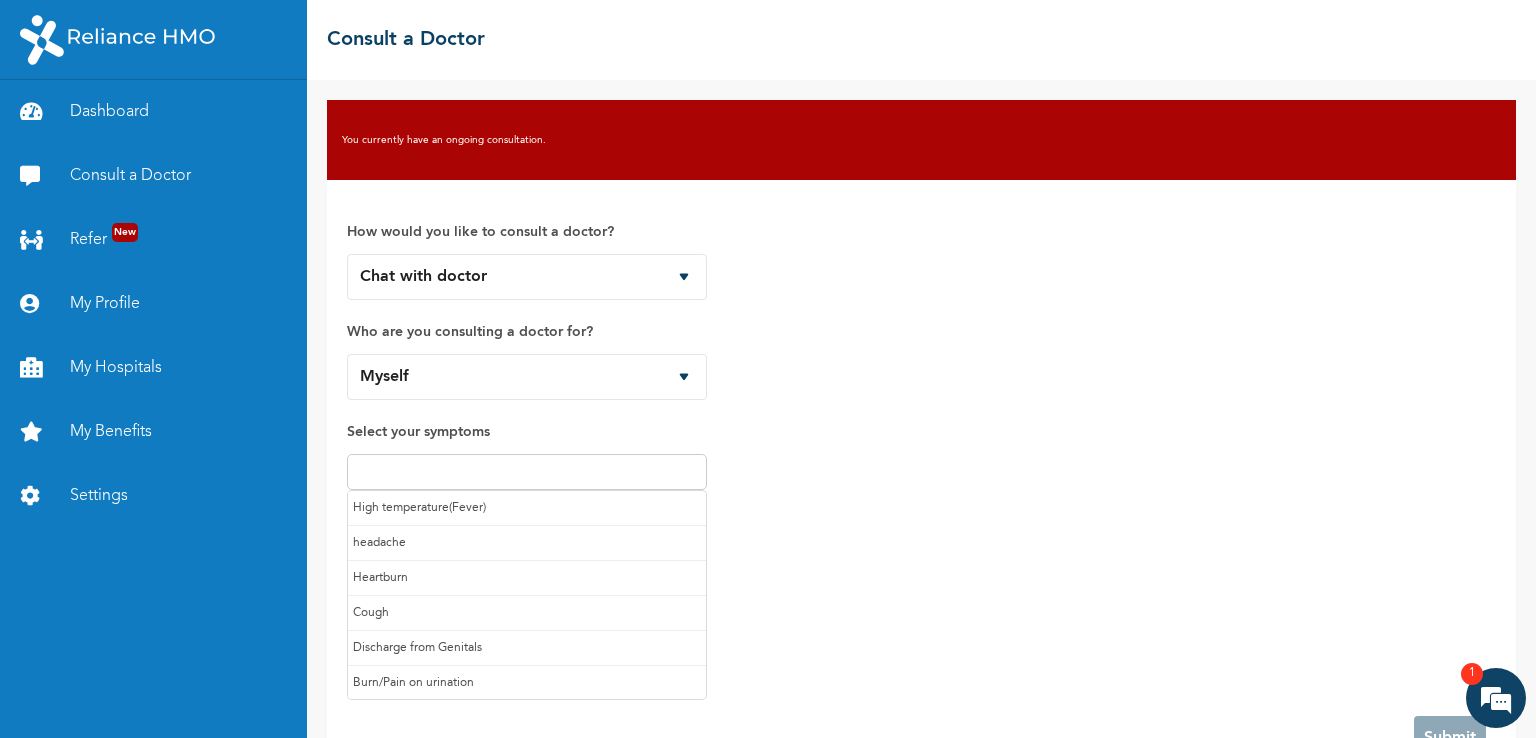 click at bounding box center [527, 472] 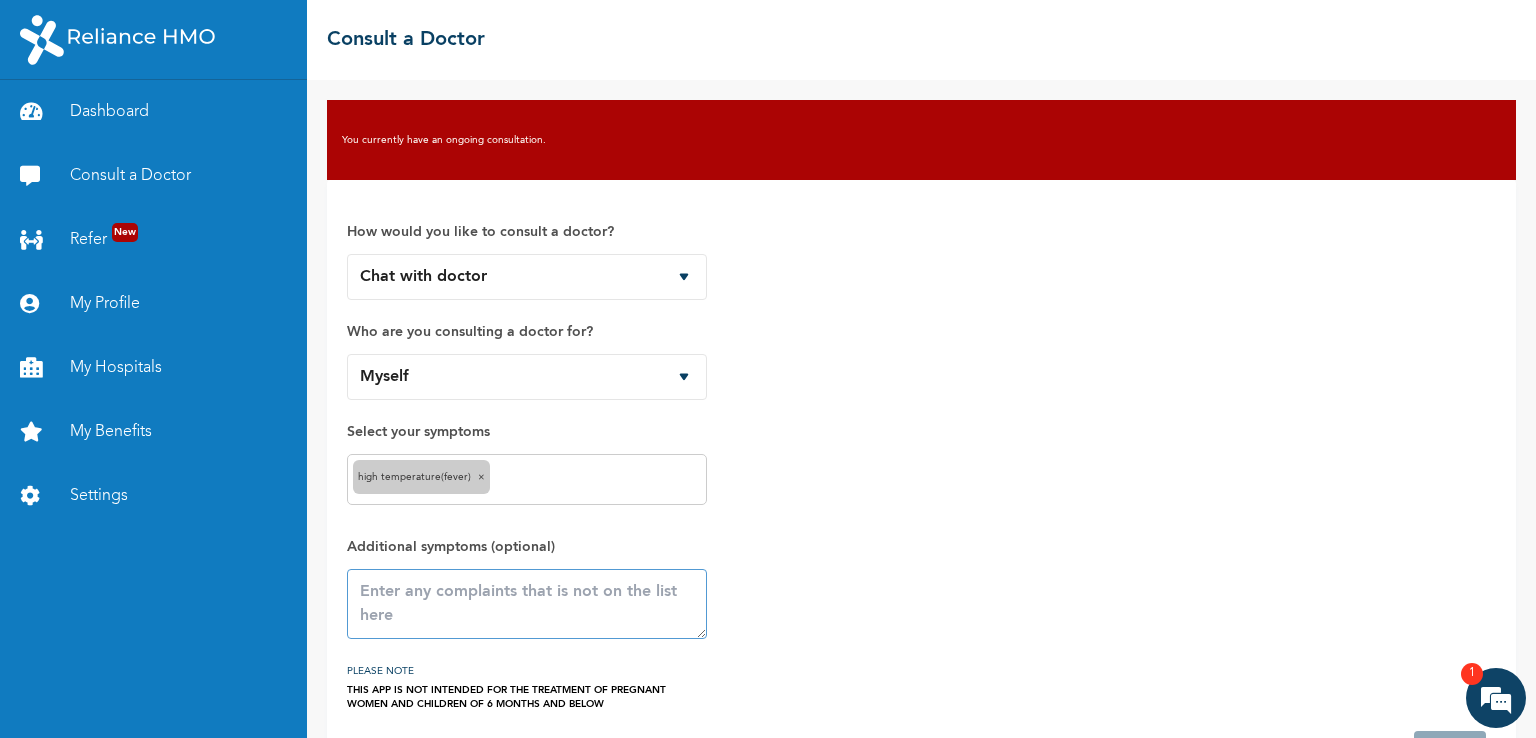 click at bounding box center [527, 604] 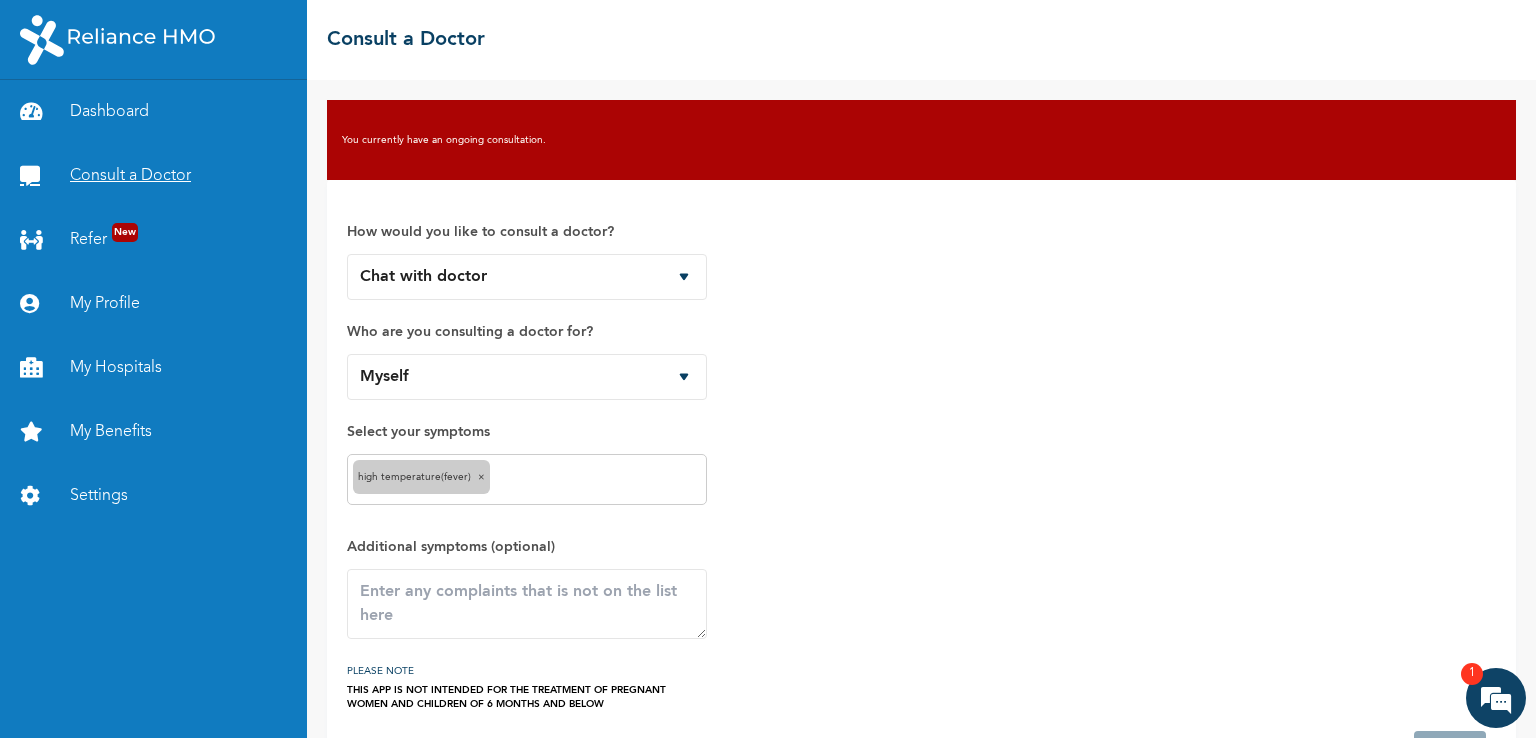 click on "Consult a Doctor" at bounding box center [153, 176] 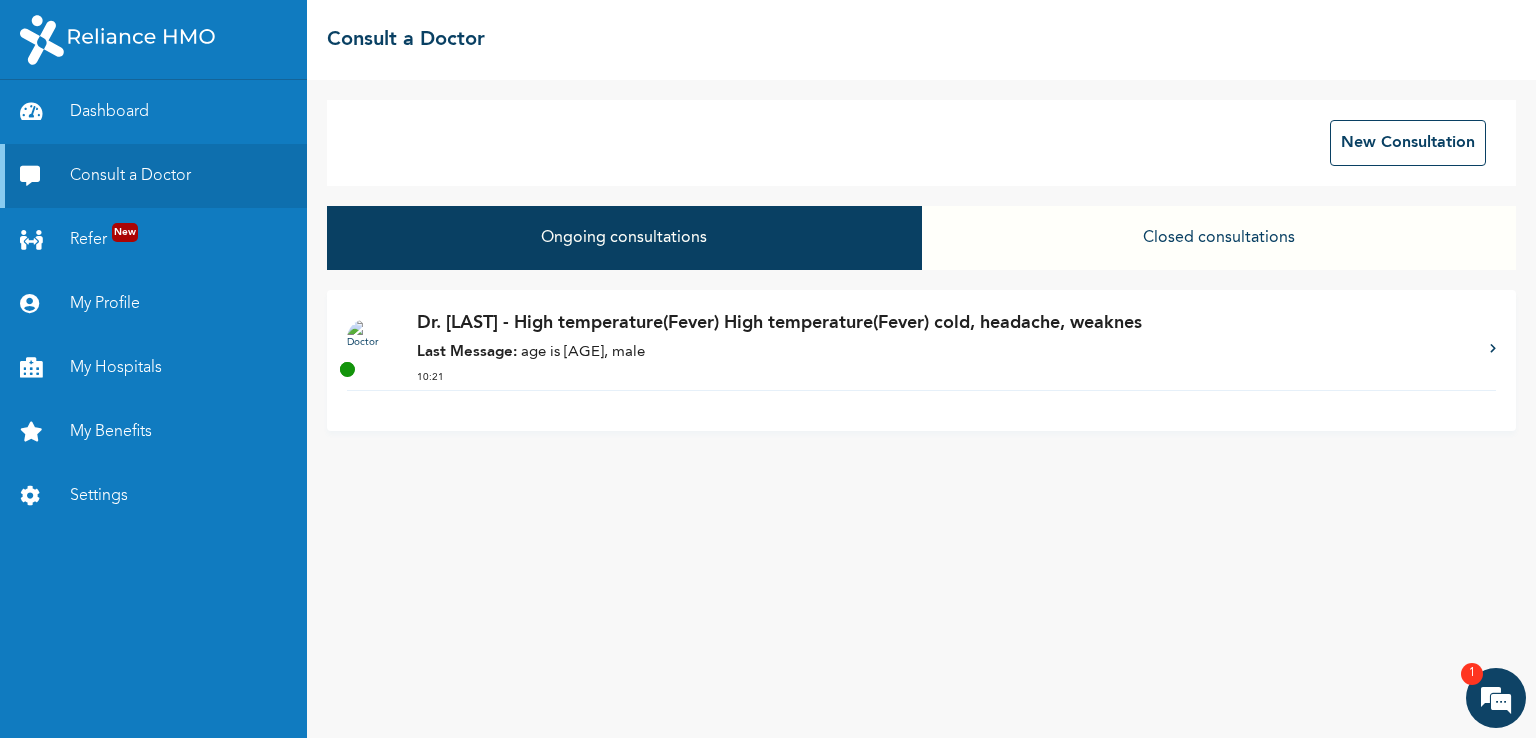 drag, startPoint x: 689, startPoint y: 346, endPoint x: 672, endPoint y: 342, distance: 17.464249 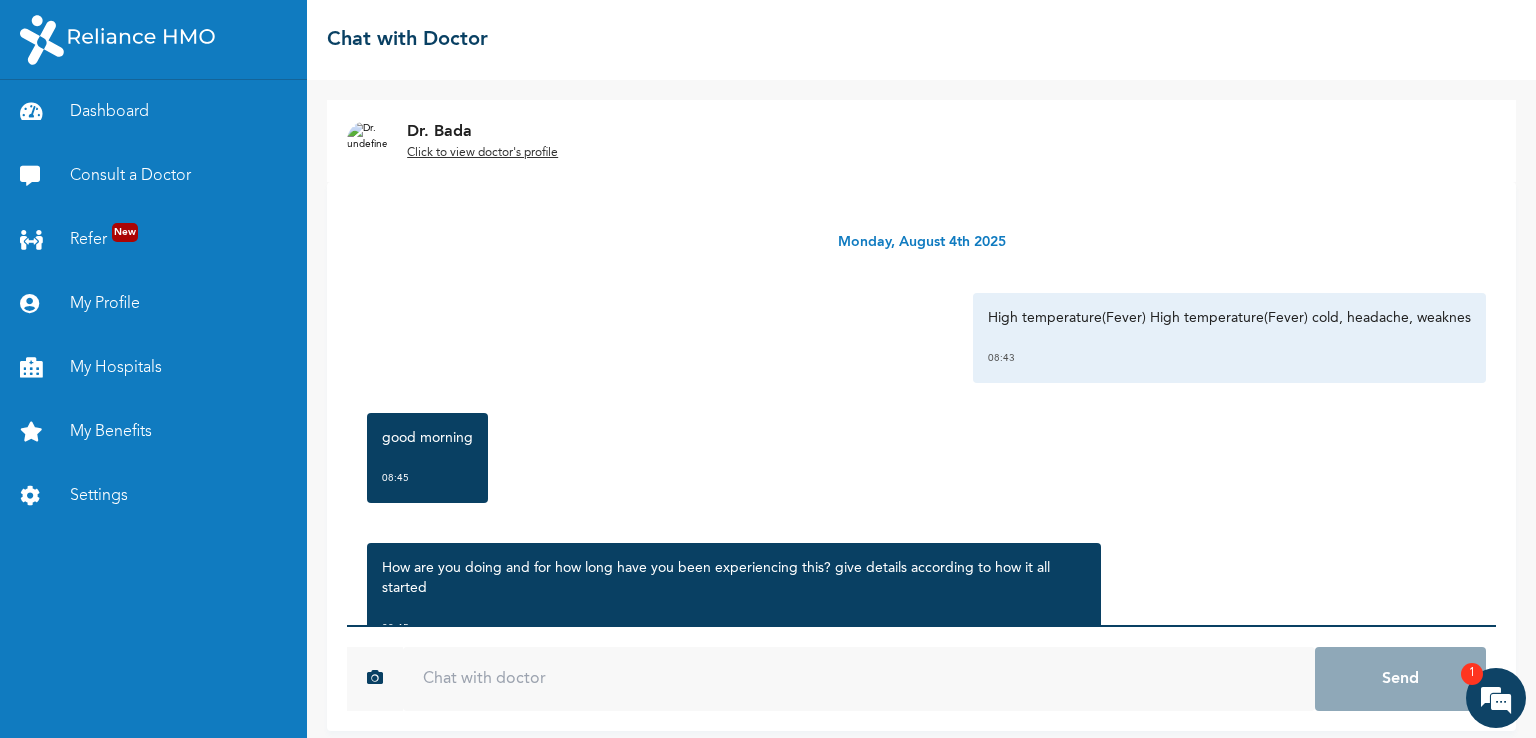 scroll, scrollTop: 12, scrollLeft: 0, axis: vertical 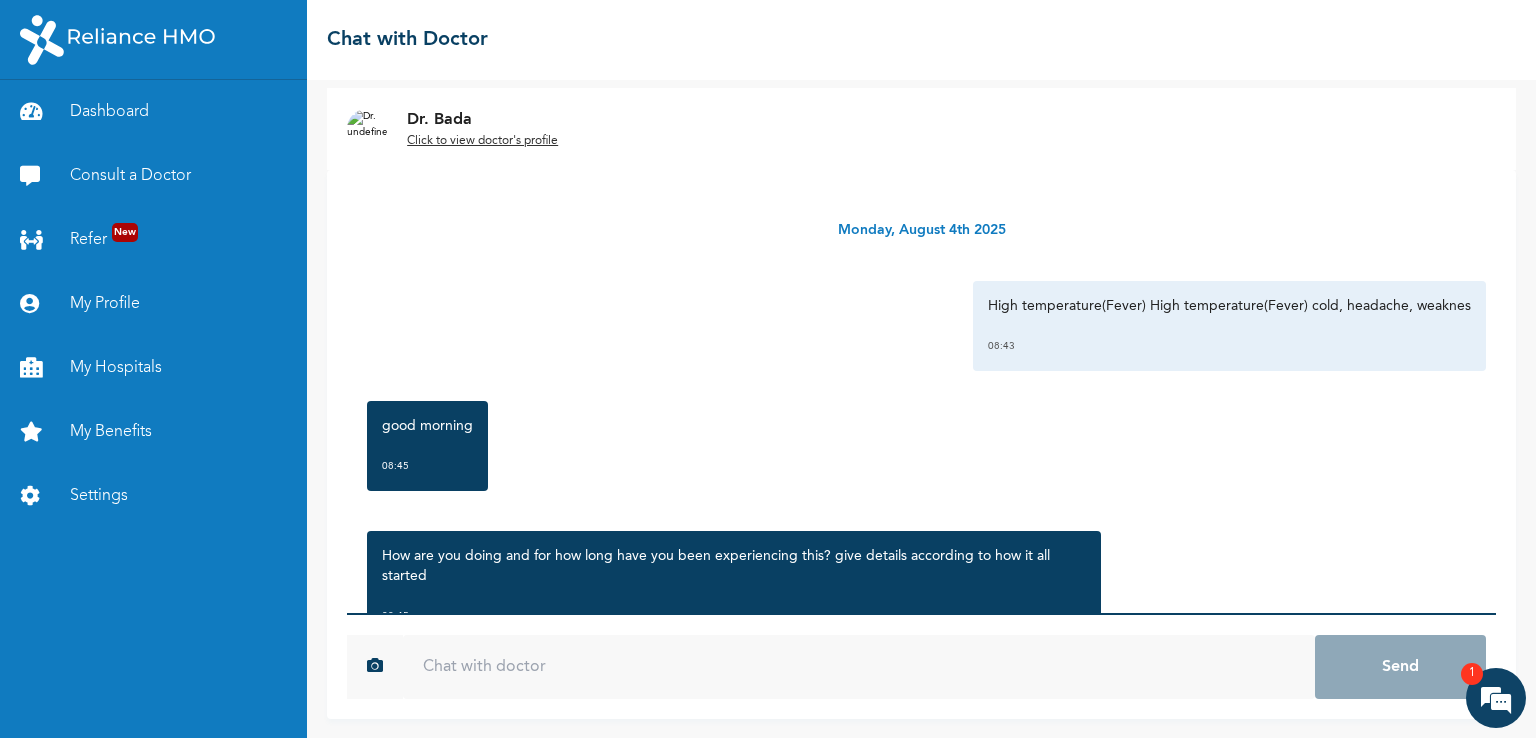 click on "High temperature(Fever) High temperature(Fever) cold, headache, weaknes" at bounding box center [1229, 306] 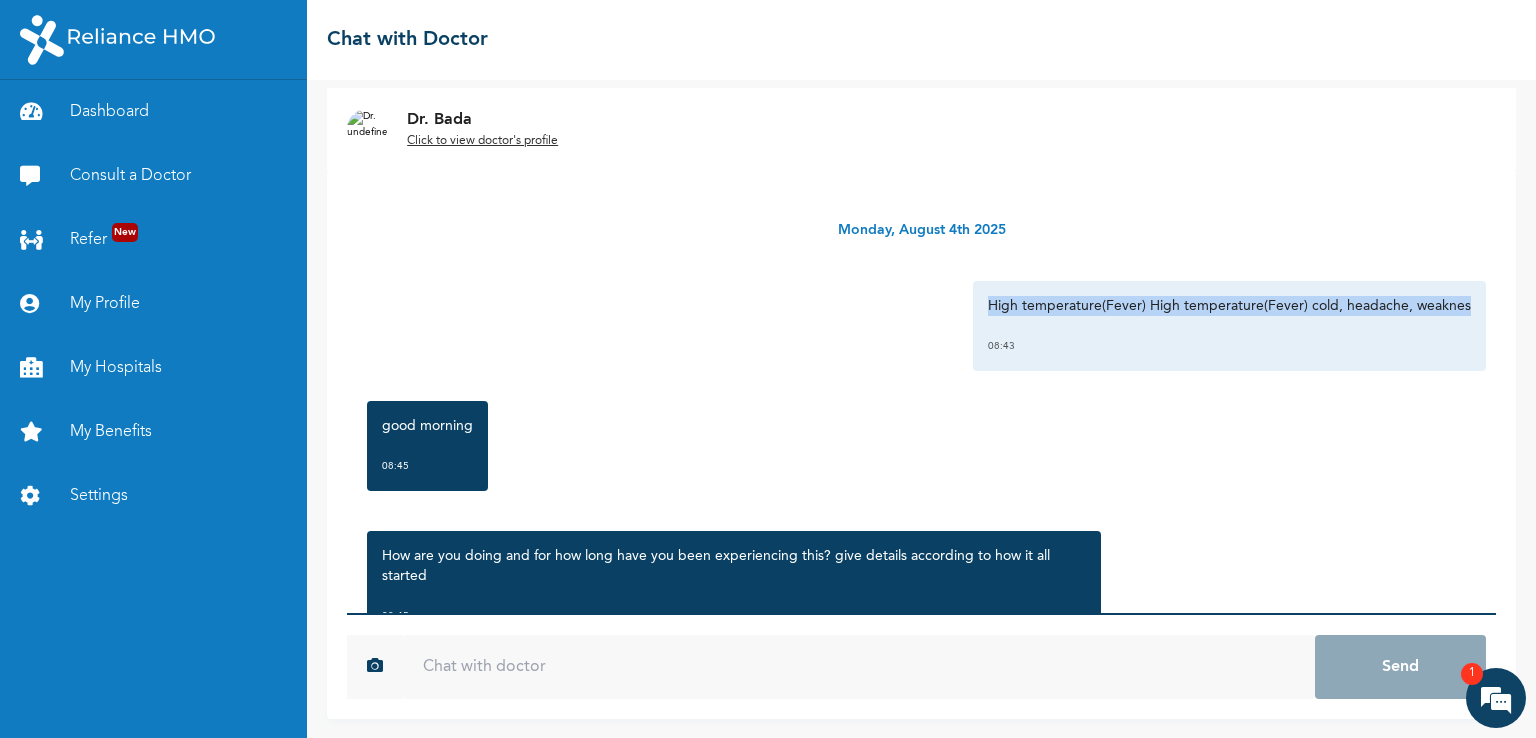 drag, startPoint x: 1440, startPoint y: 303, endPoint x: 919, endPoint y: 293, distance: 521.09595 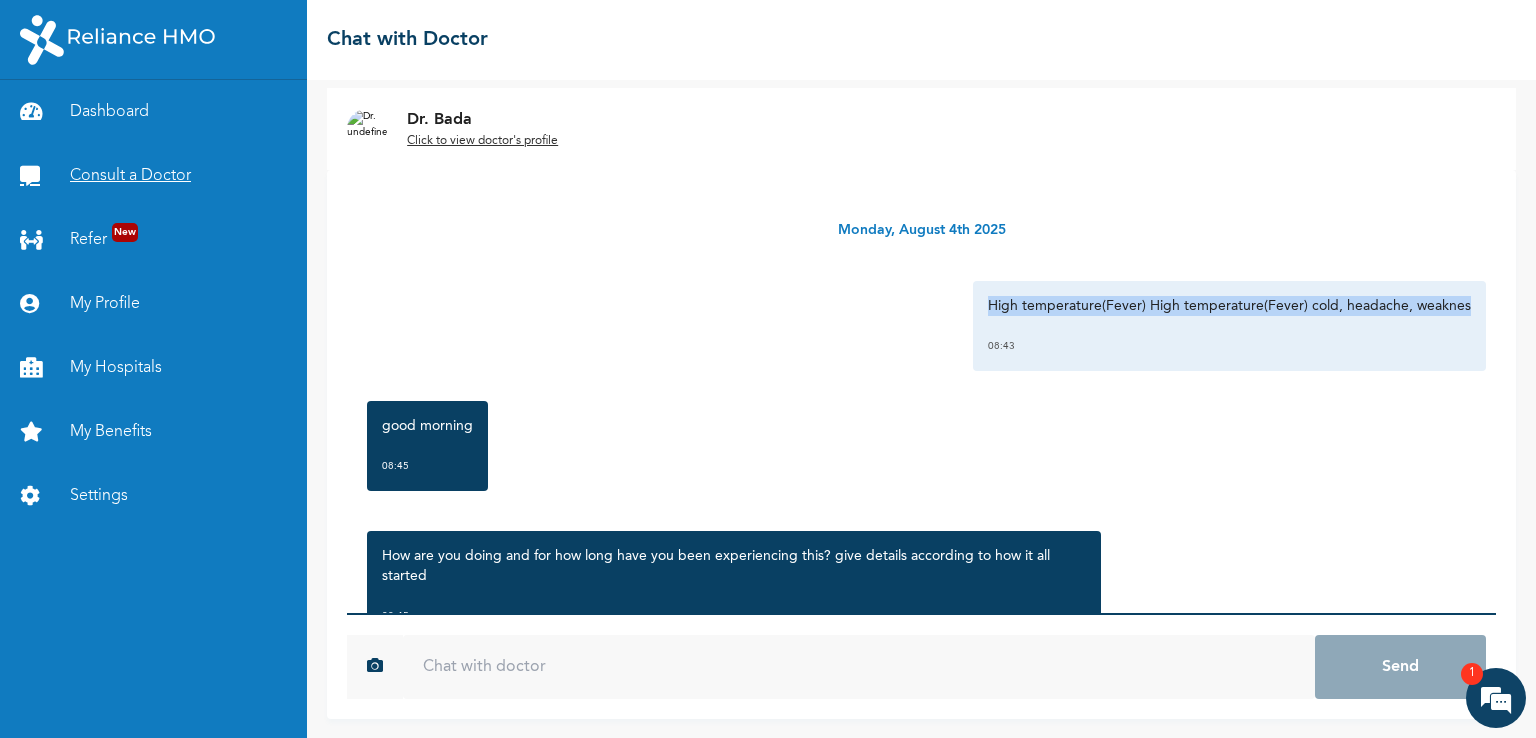click on "Consult a Doctor" at bounding box center [153, 176] 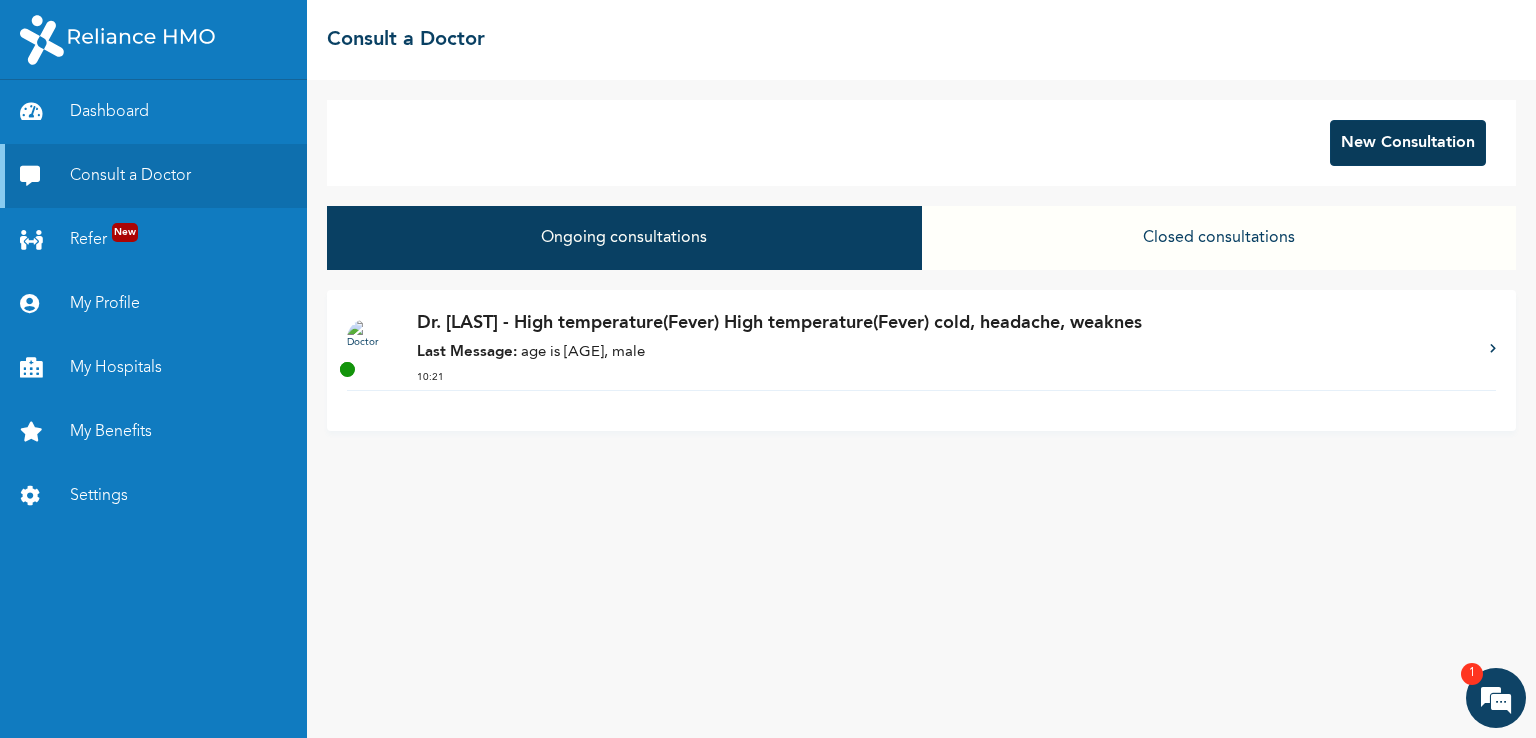 click on "New Consultation" at bounding box center (1408, 143) 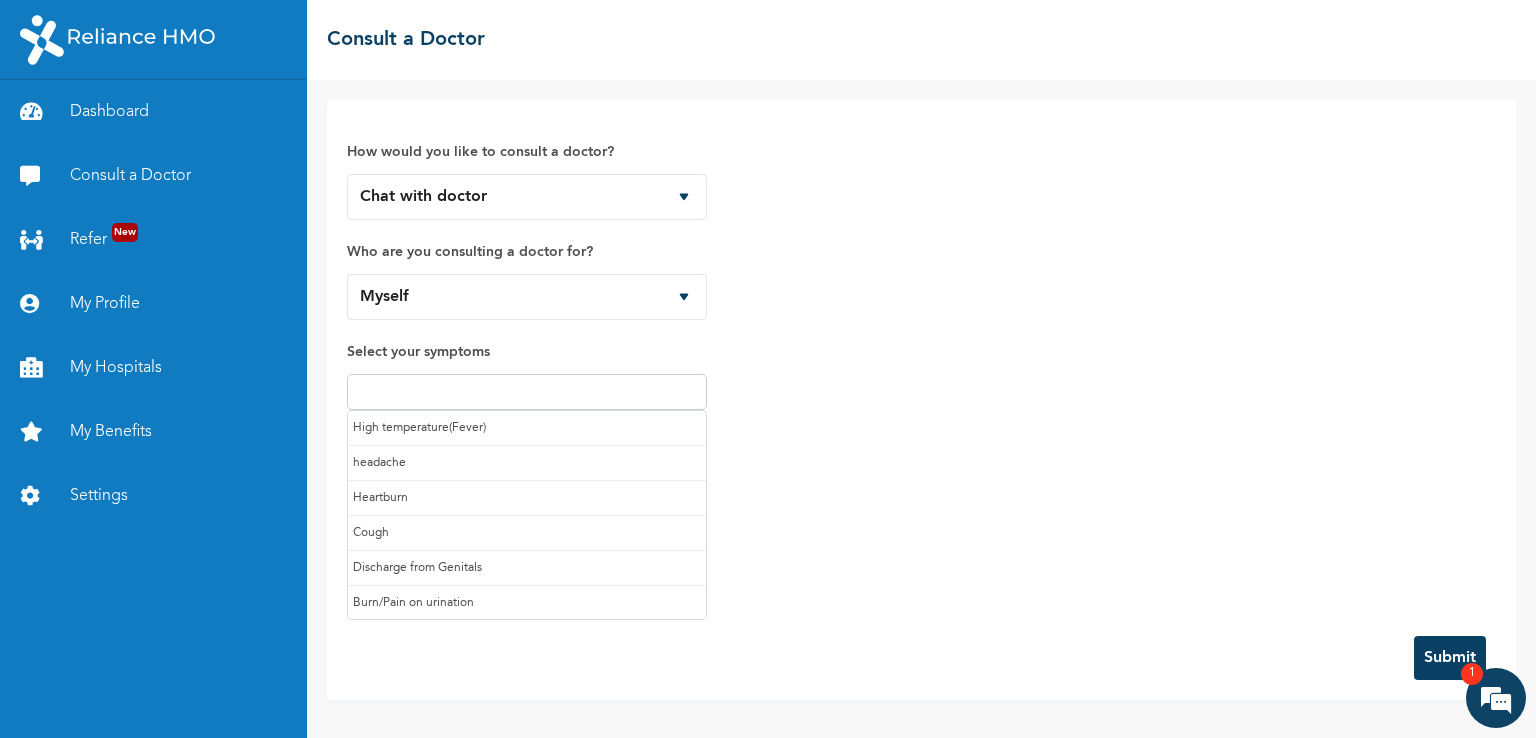 click at bounding box center (527, 392) 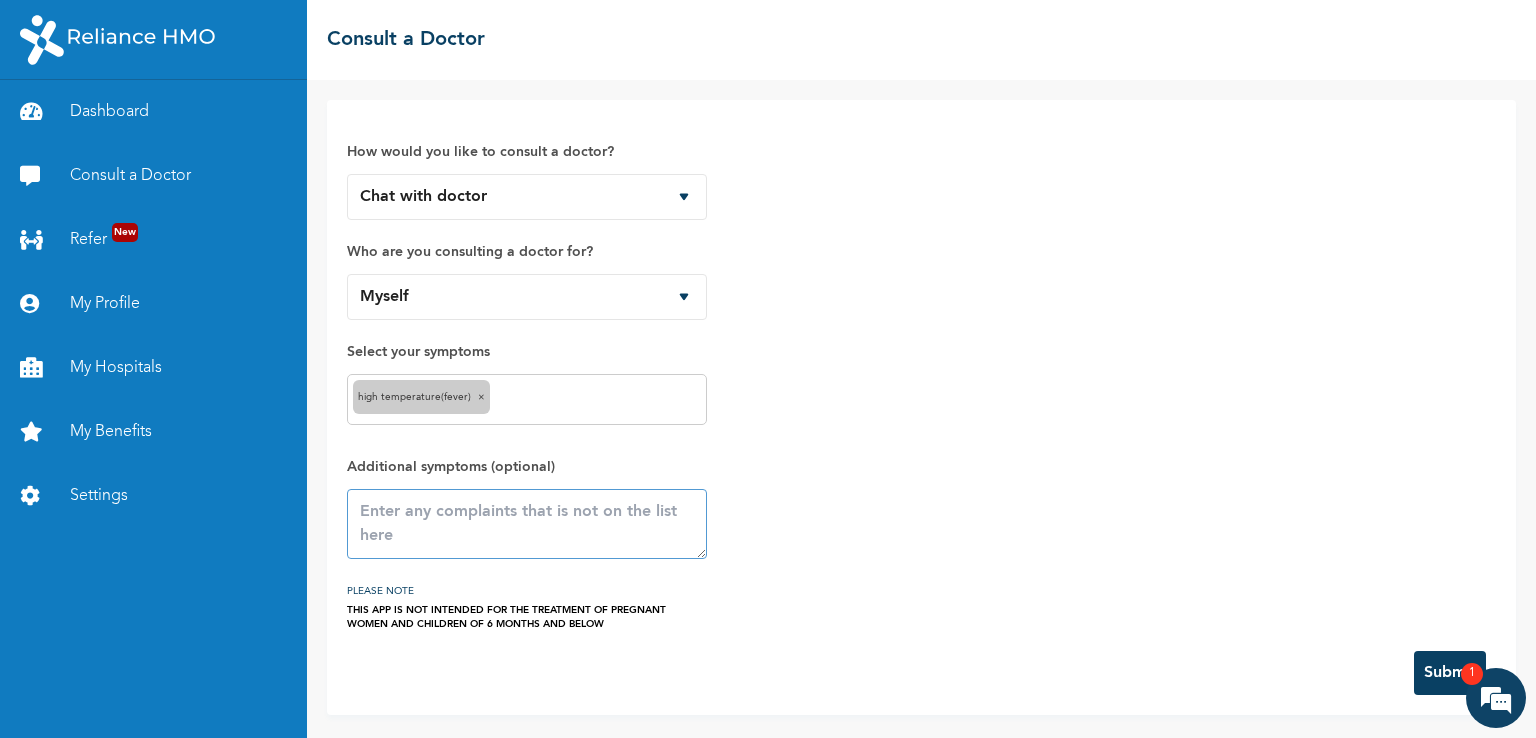 click at bounding box center (527, 524) 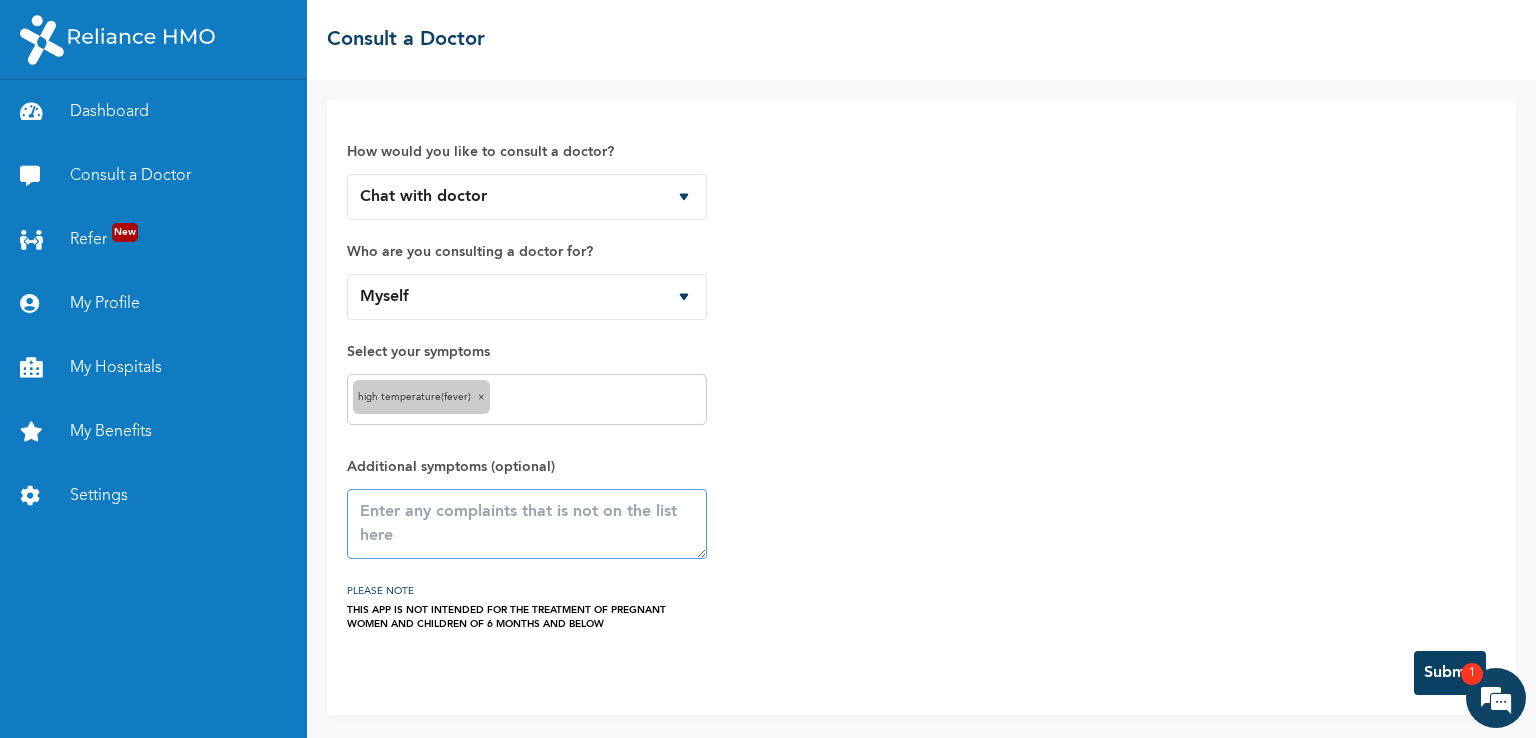paste on "High temperature(Fever) High temperature(Fever) cold, headache, weaknes" 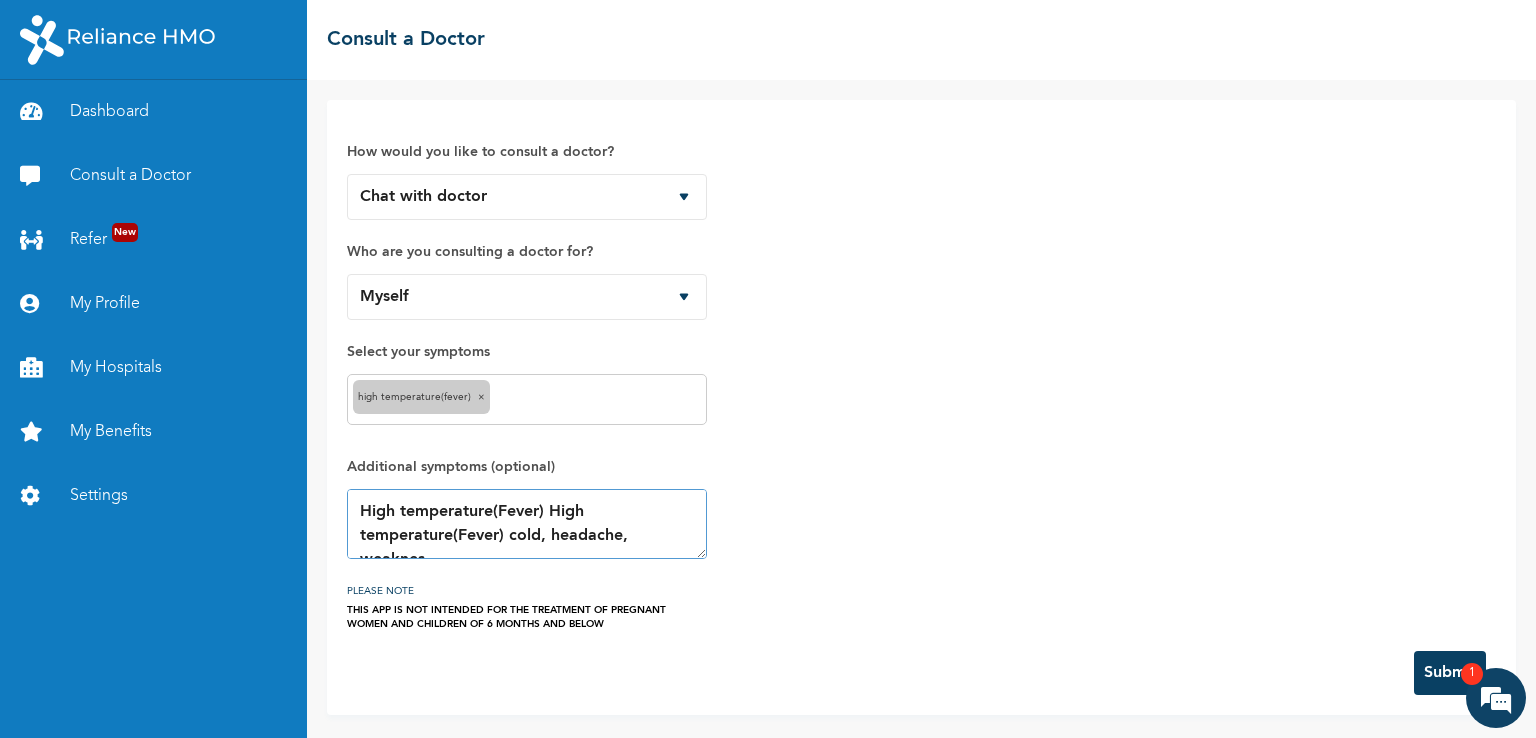 scroll, scrollTop: 12, scrollLeft: 0, axis: vertical 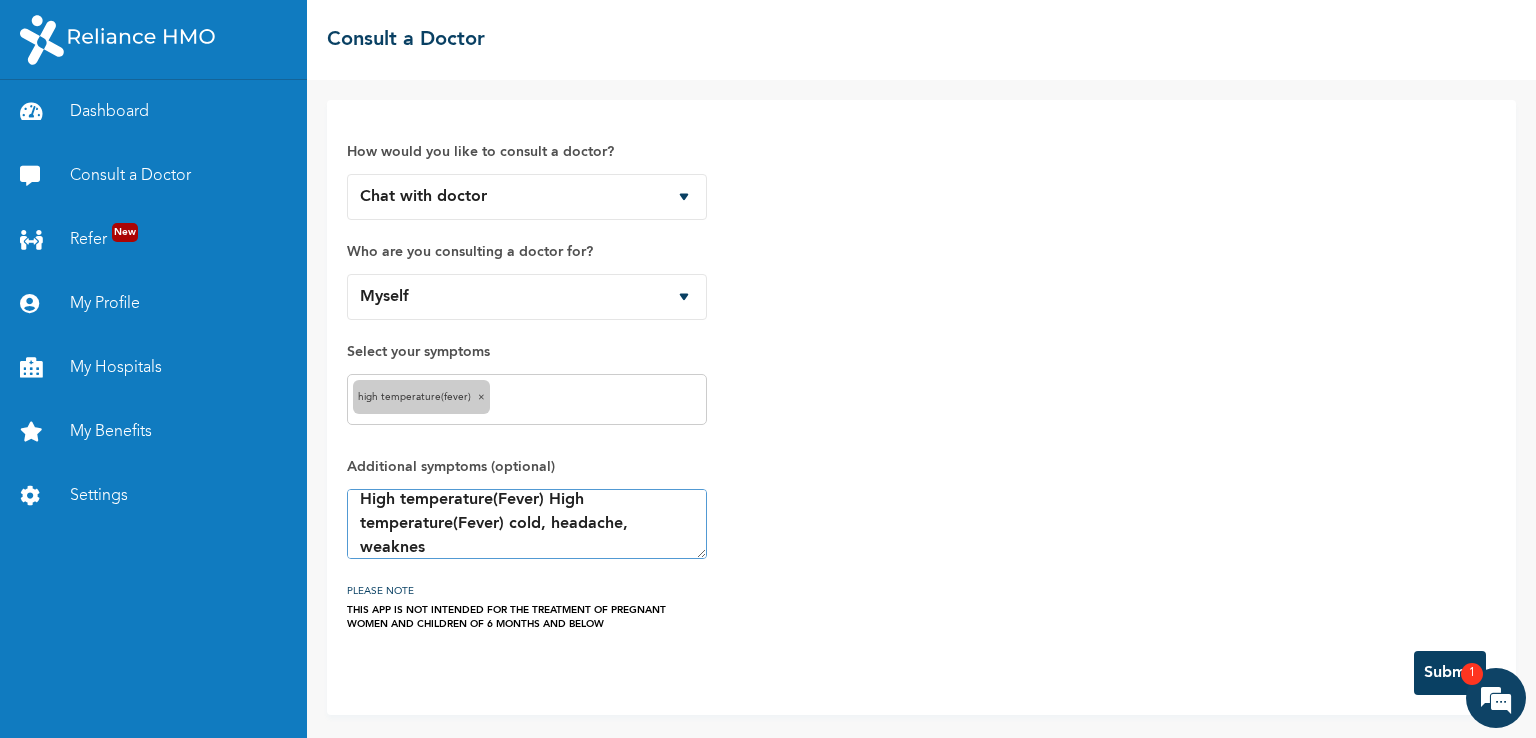 type on "High temperature(Fever) High temperature(Fever) cold, headache, weaknes" 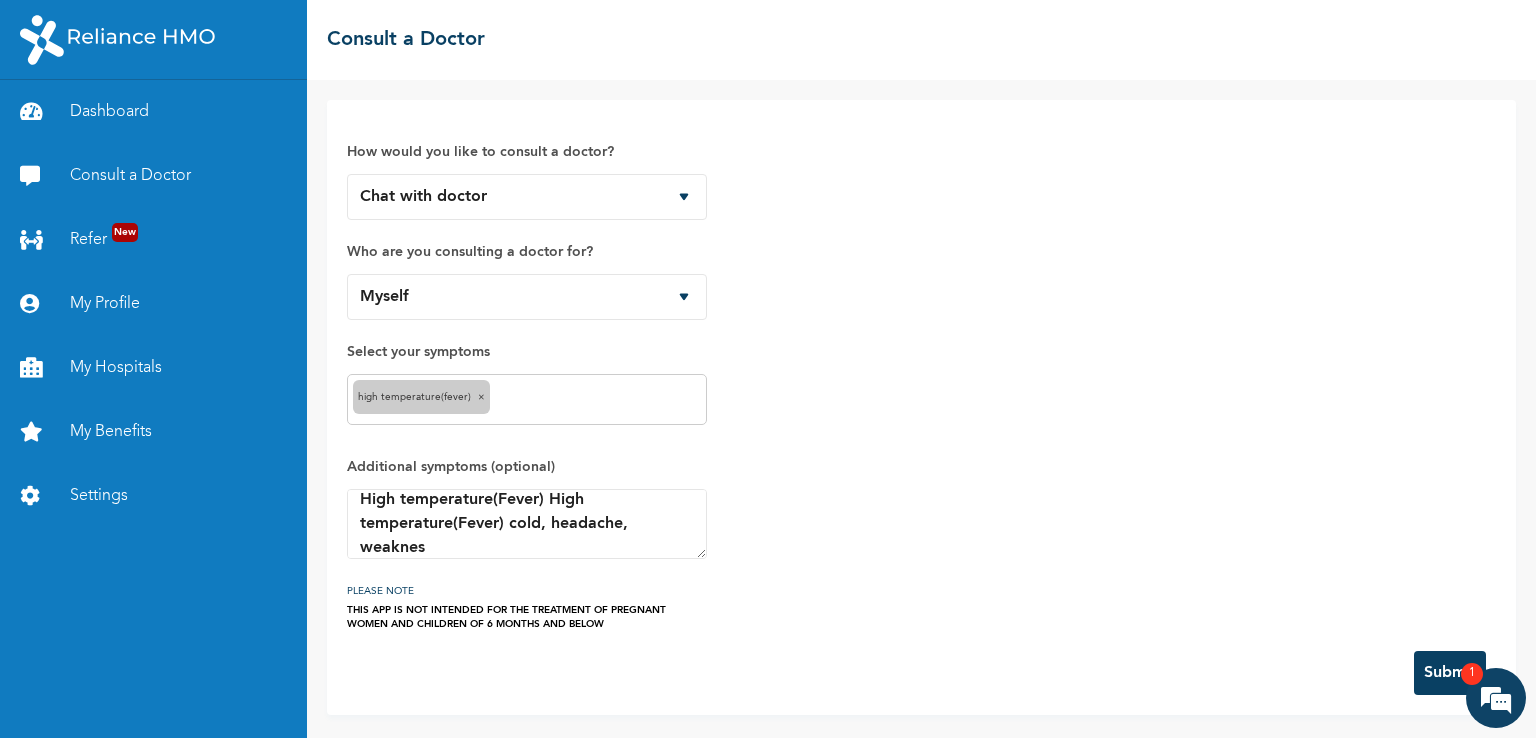click on "Submit" at bounding box center (1450, 673) 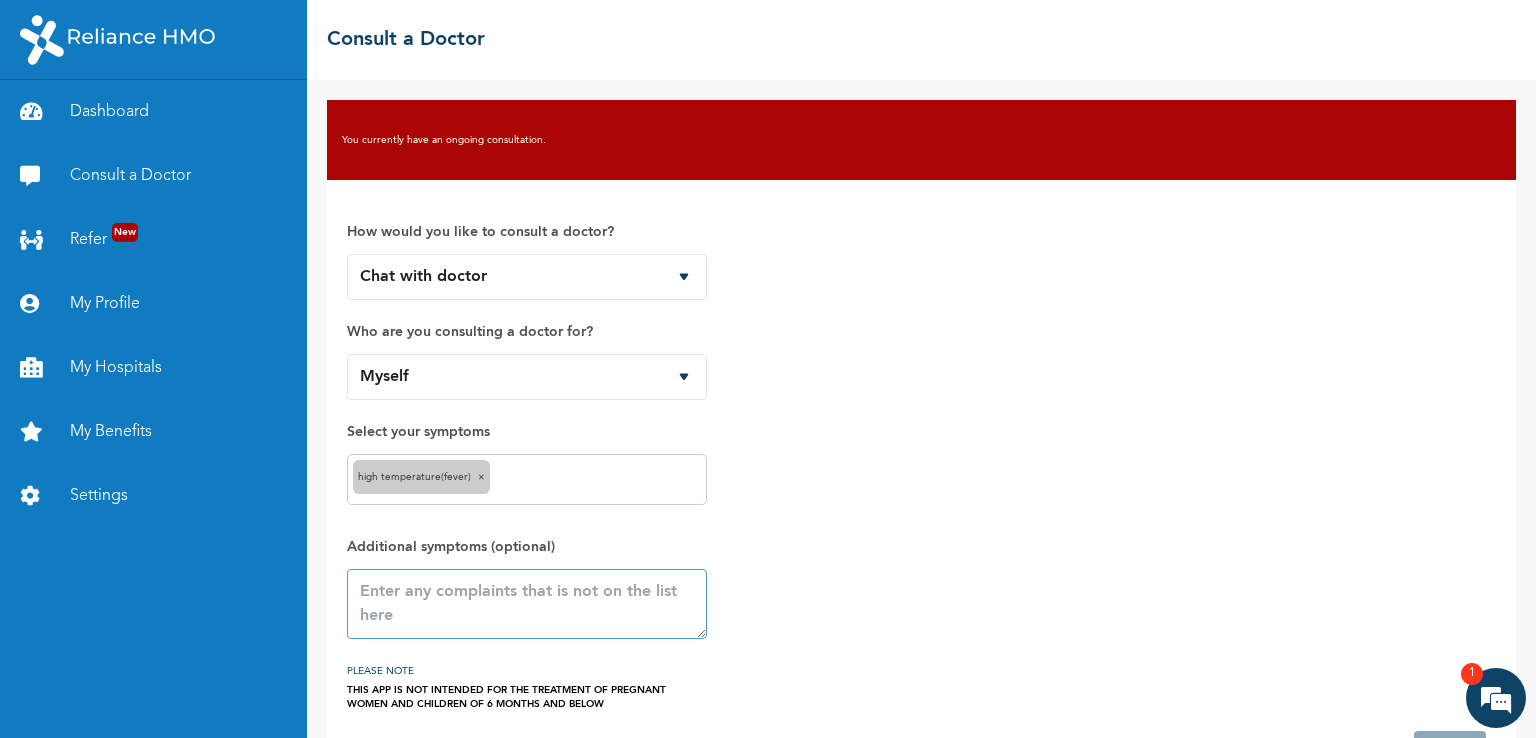 click at bounding box center (527, 604) 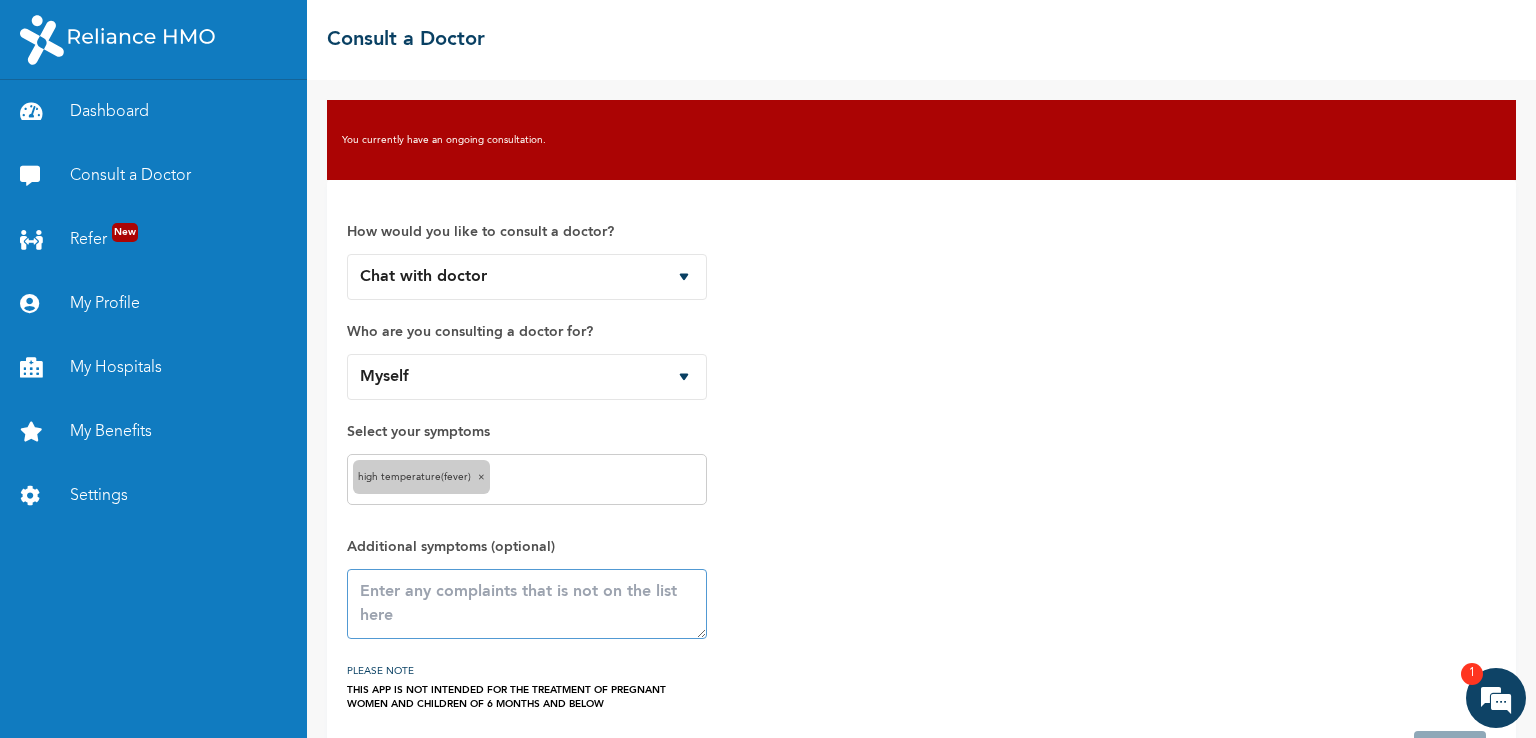 paste on "High temperature(Fever) High temperature(Fever) cold, headache, weaknes" 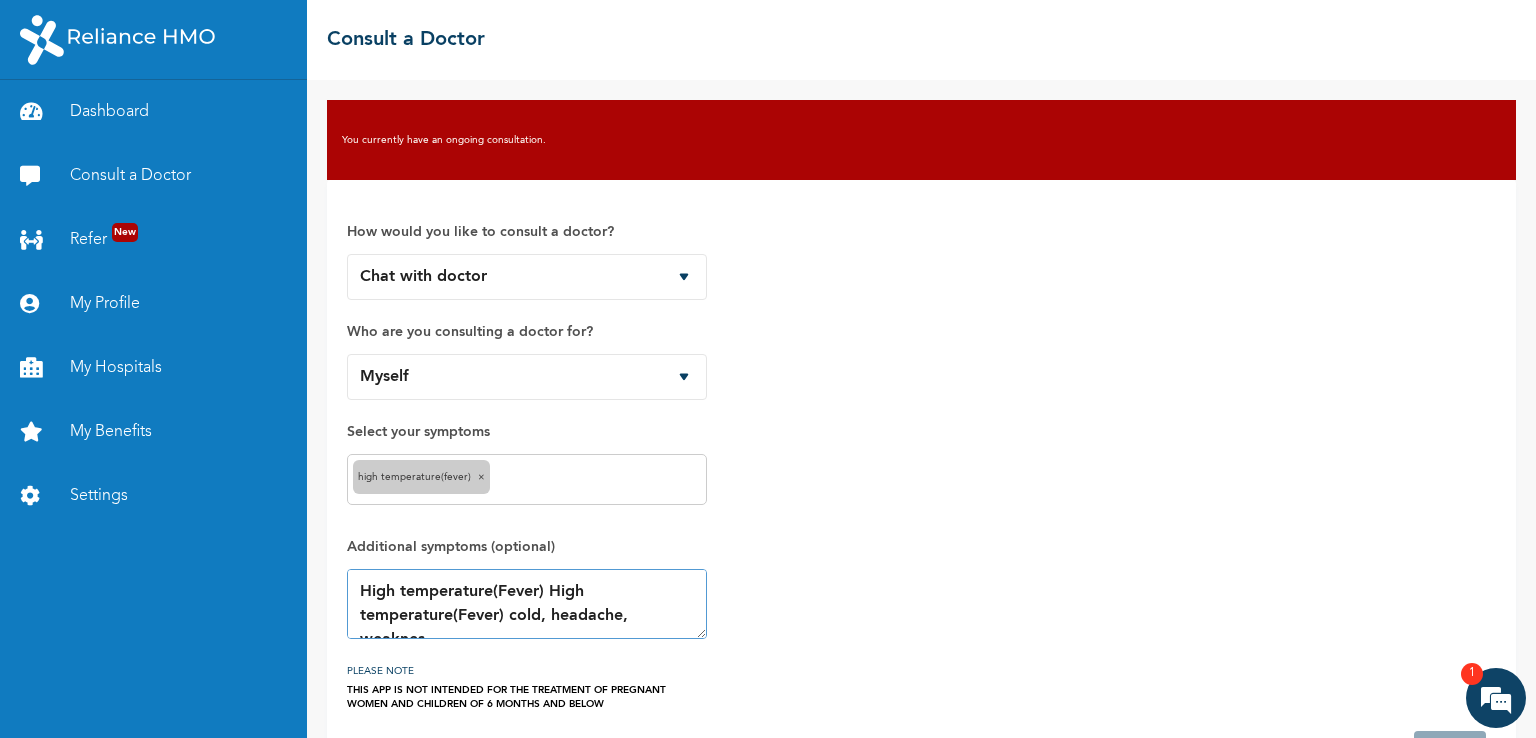 scroll, scrollTop: 12, scrollLeft: 0, axis: vertical 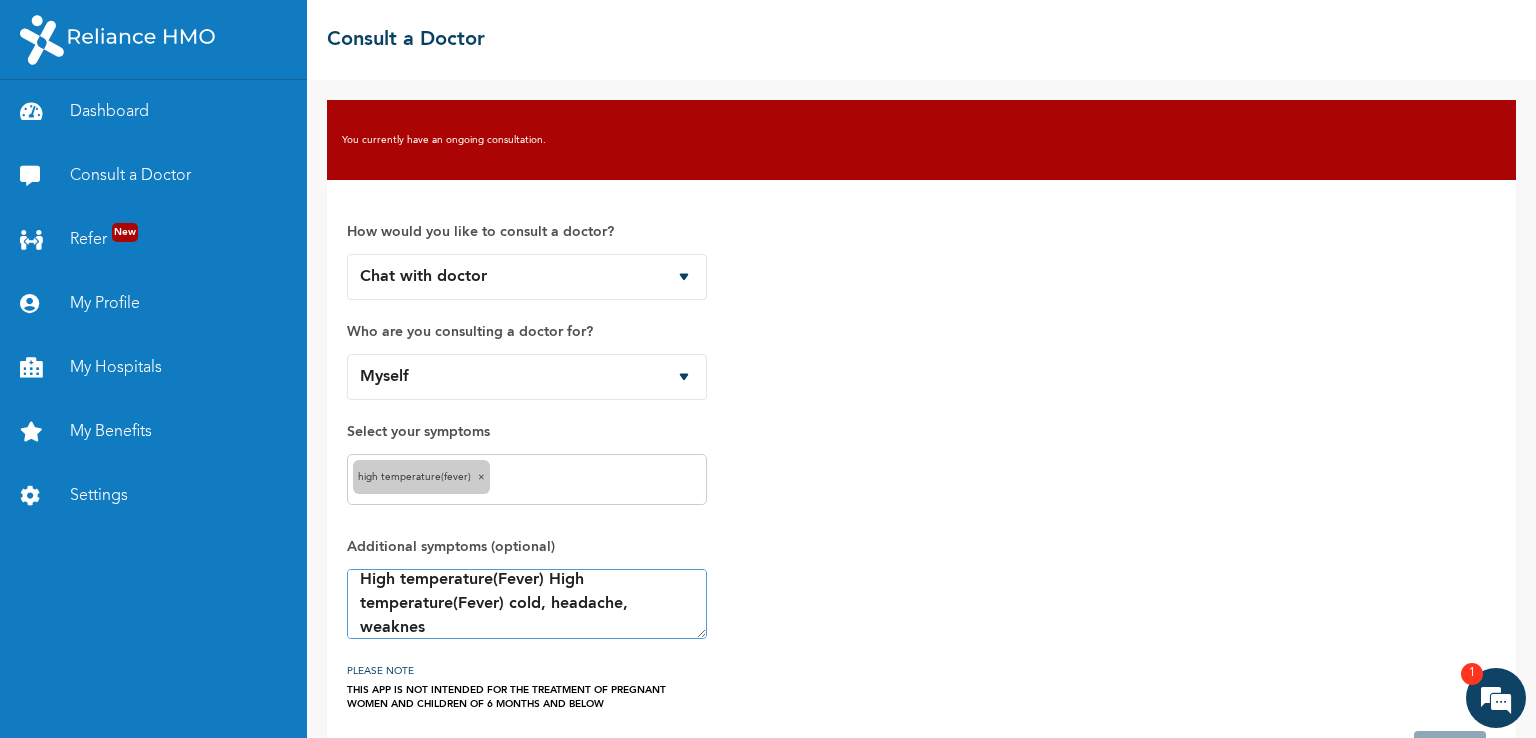 type on "High temperature(Fever) High temperature(Fever) cold, headache, weaknes" 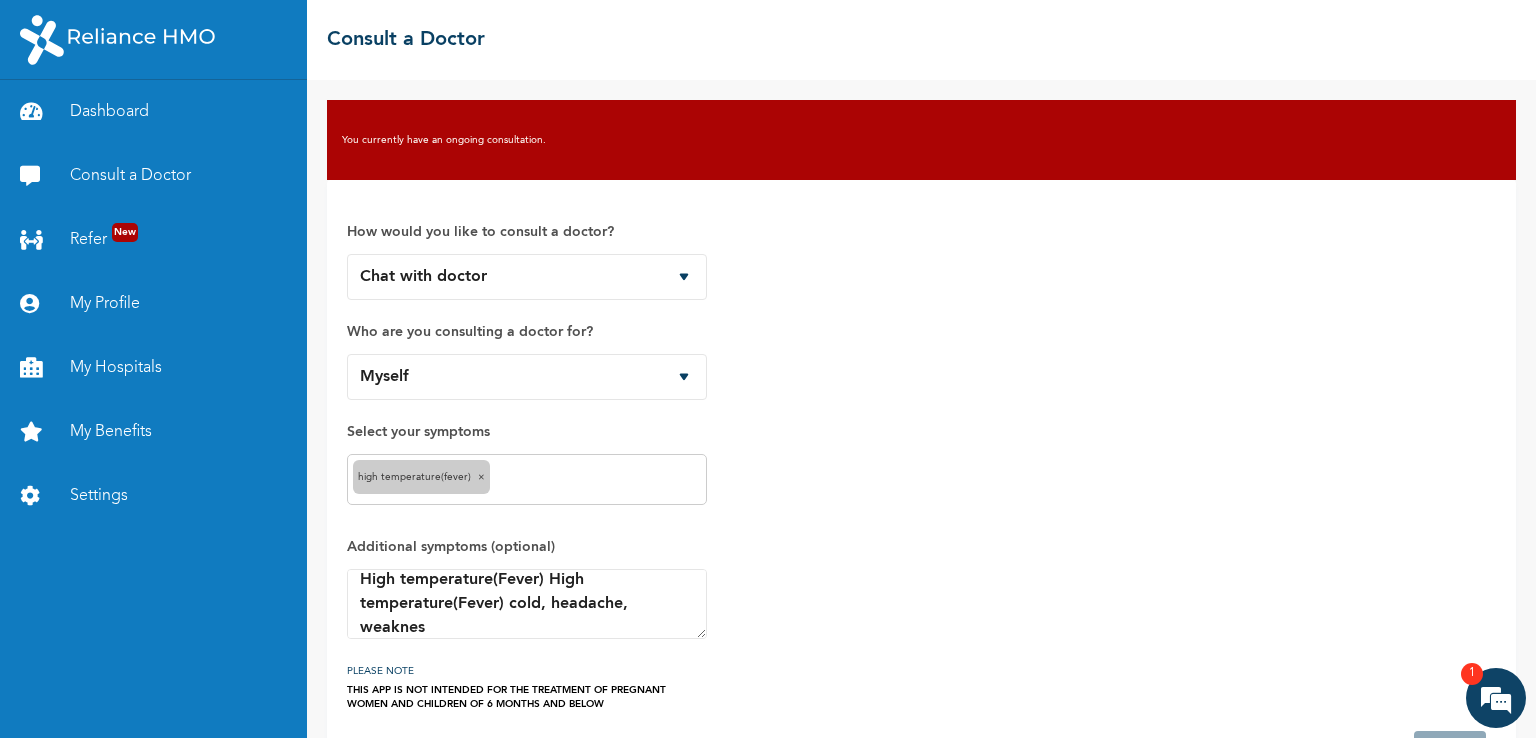 click on "You currently have an ongoing consultation." at bounding box center [444, 140] 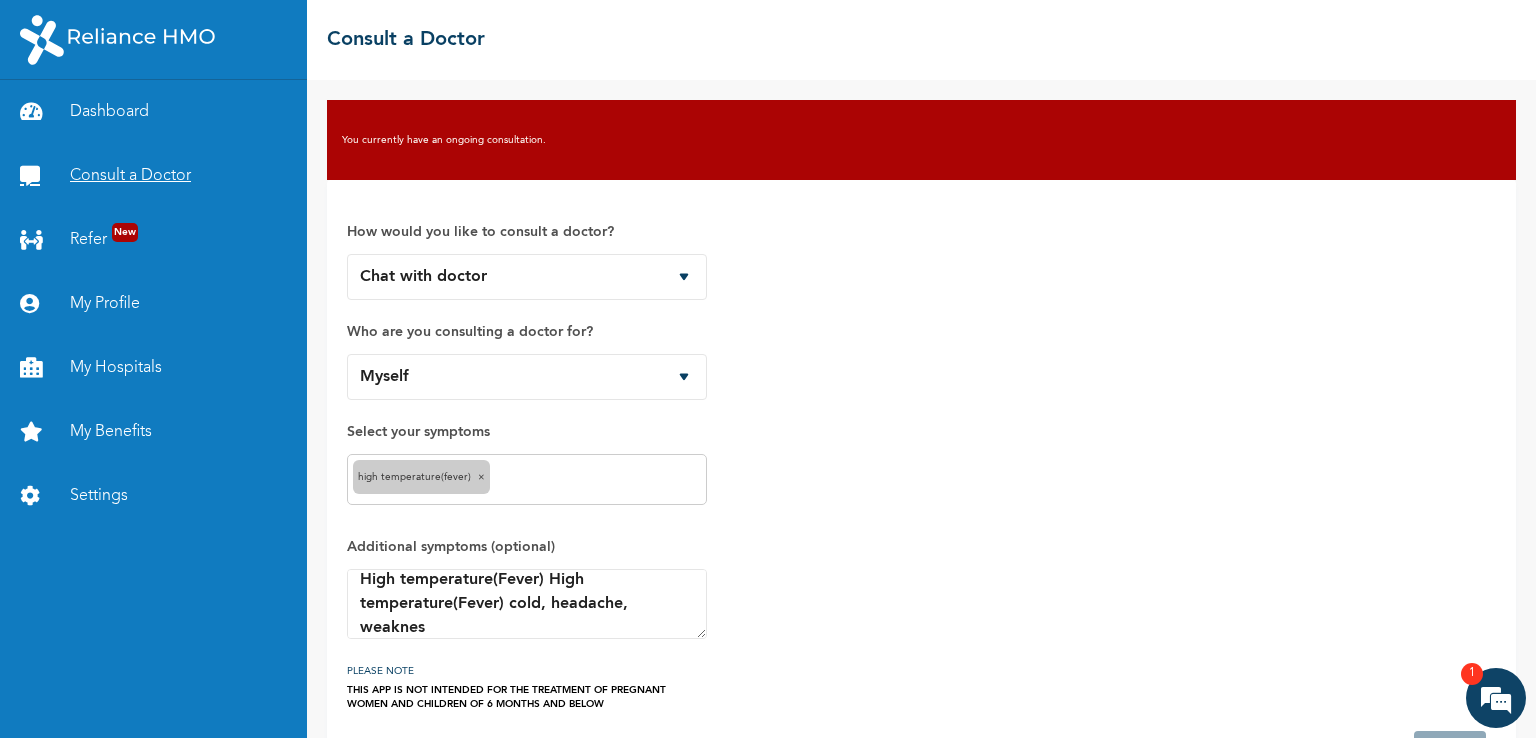 click on "Consult a Doctor" at bounding box center [153, 176] 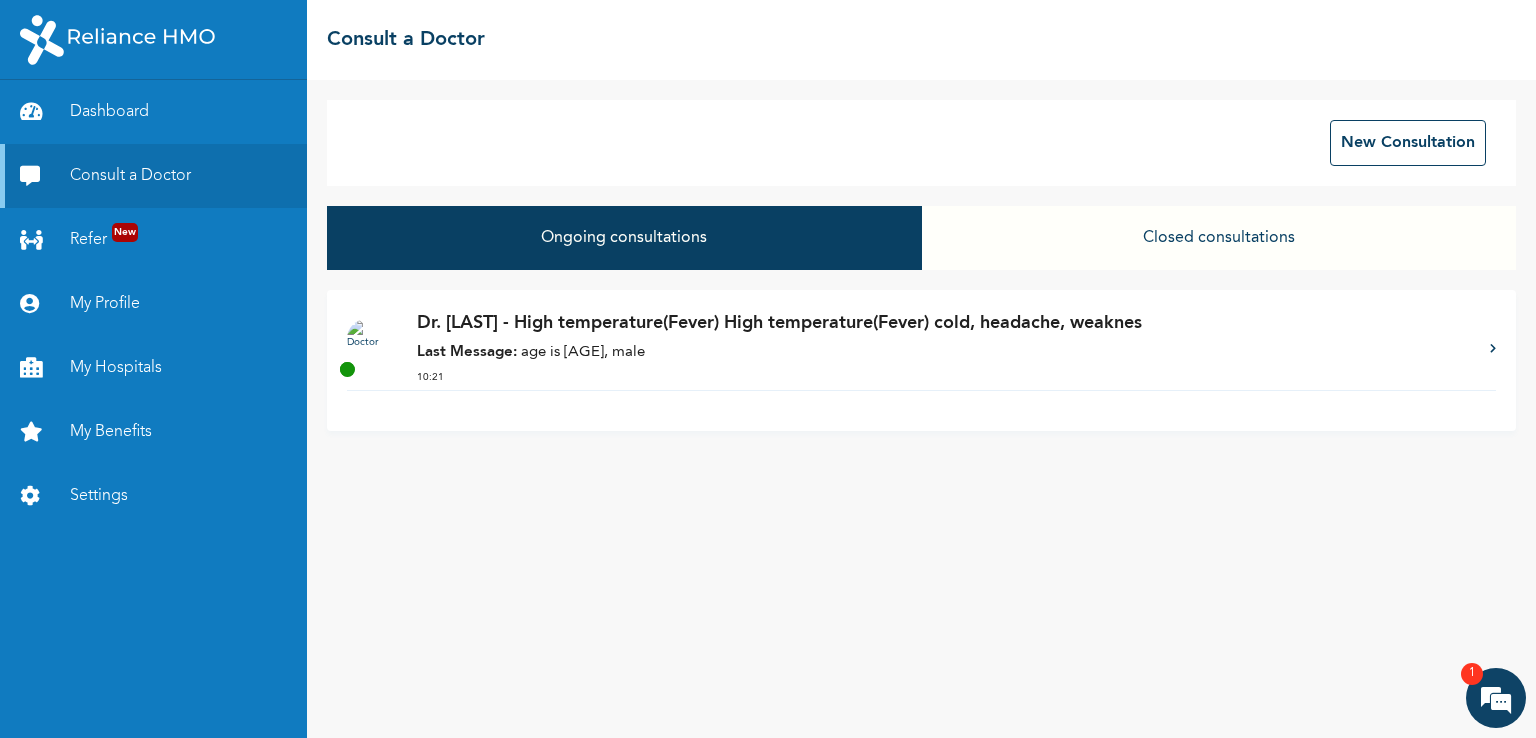 click on "Dr. Bada - High temperature(Fever) High temperature(Fever) cold, headache, weaknes" at bounding box center [943, 323] 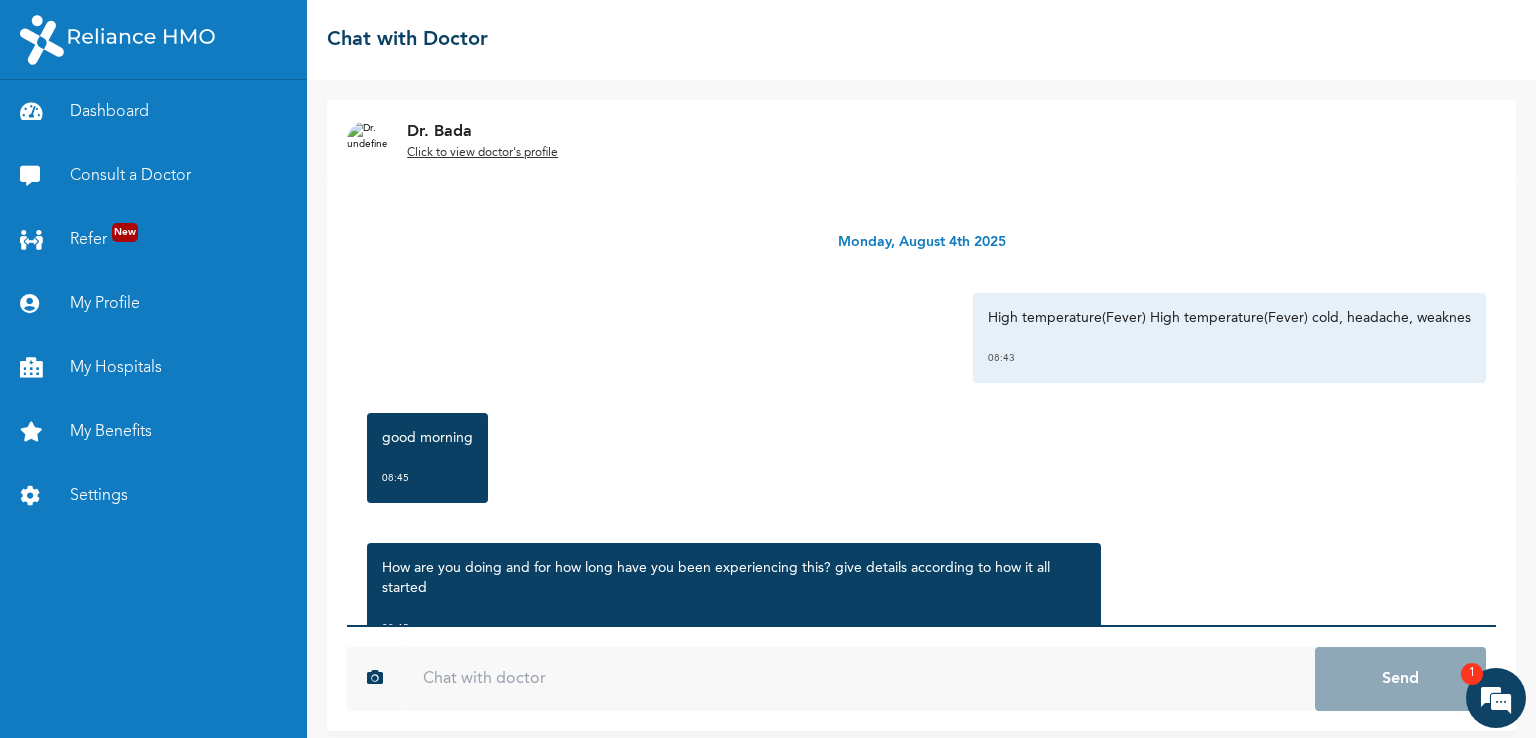 scroll, scrollTop: 12, scrollLeft: 0, axis: vertical 